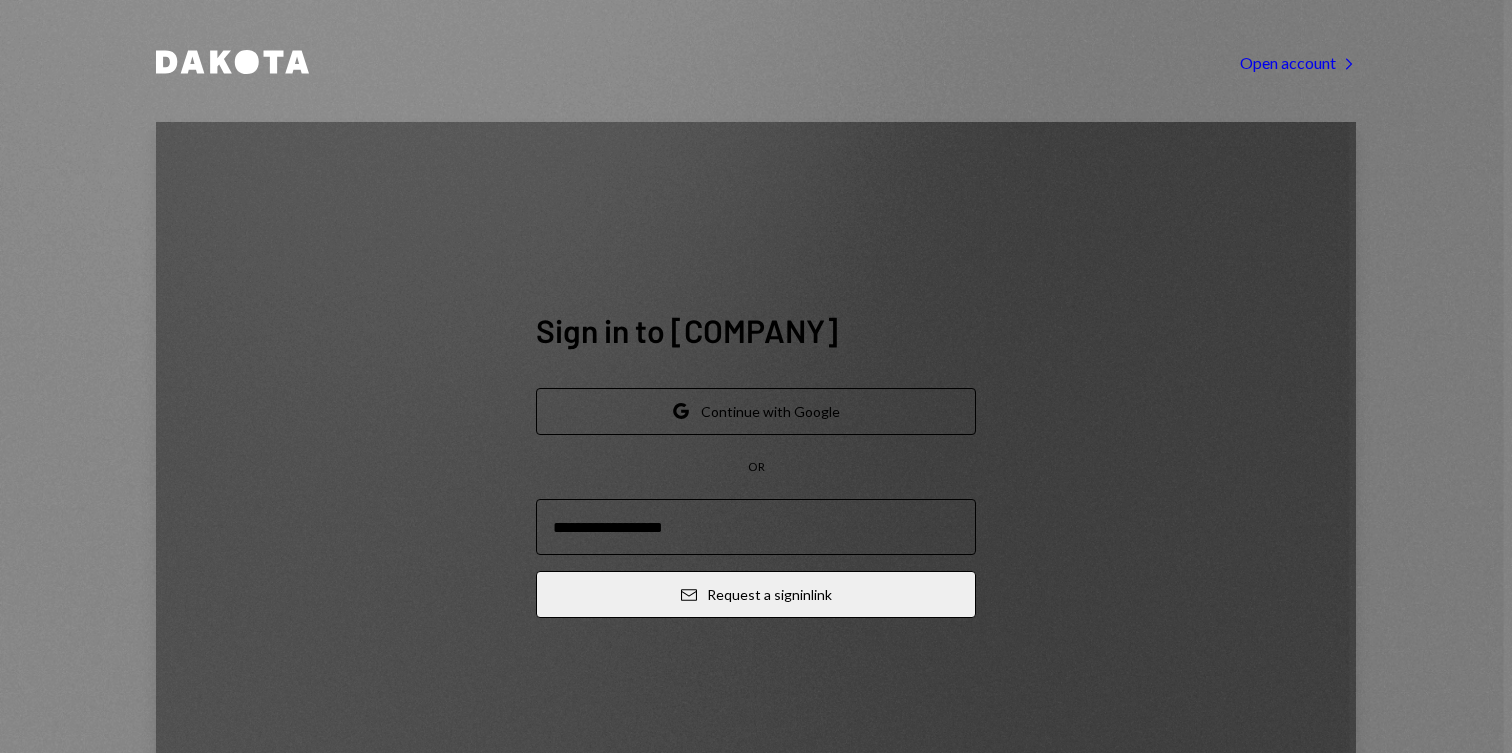 scroll, scrollTop: 0, scrollLeft: 0, axis: both 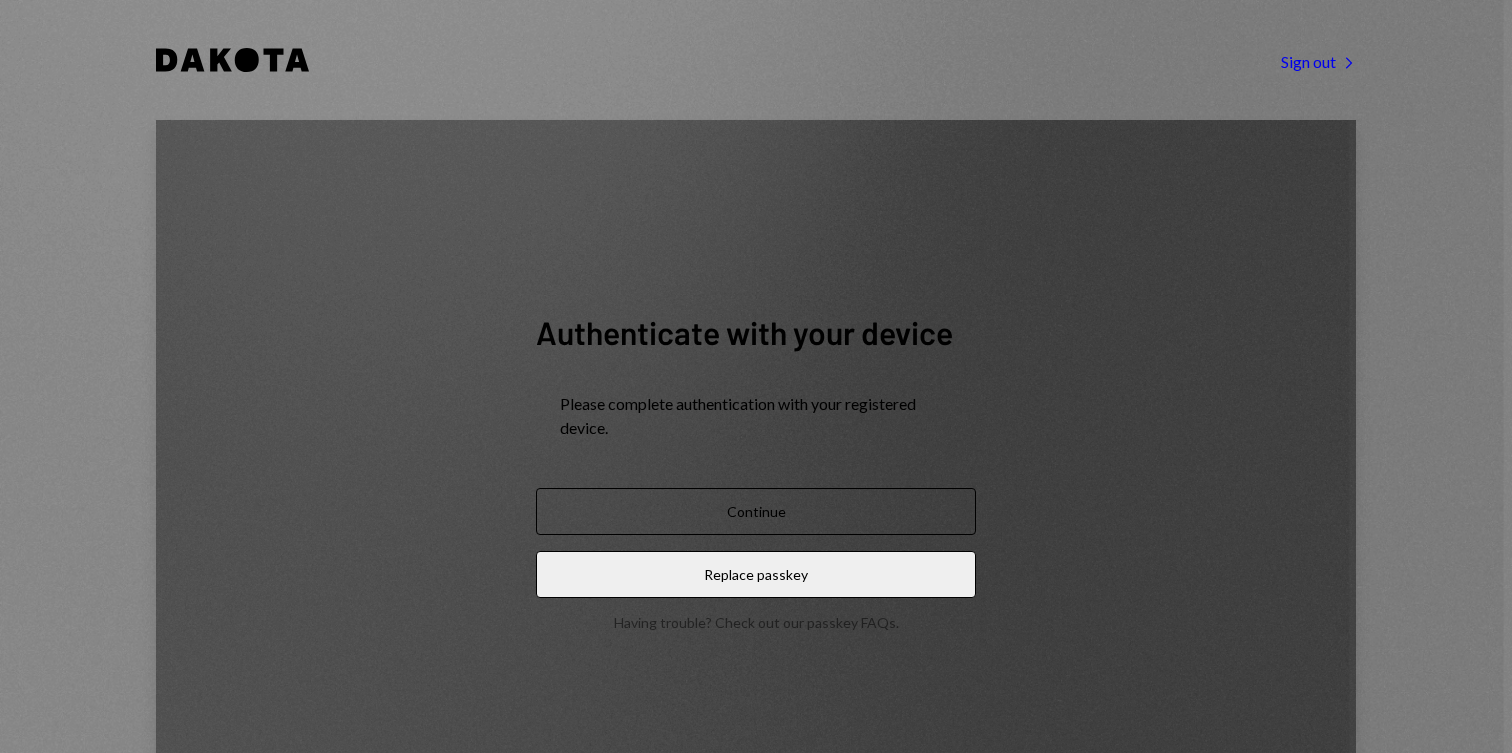 click on "Continue" at bounding box center (756, 511) 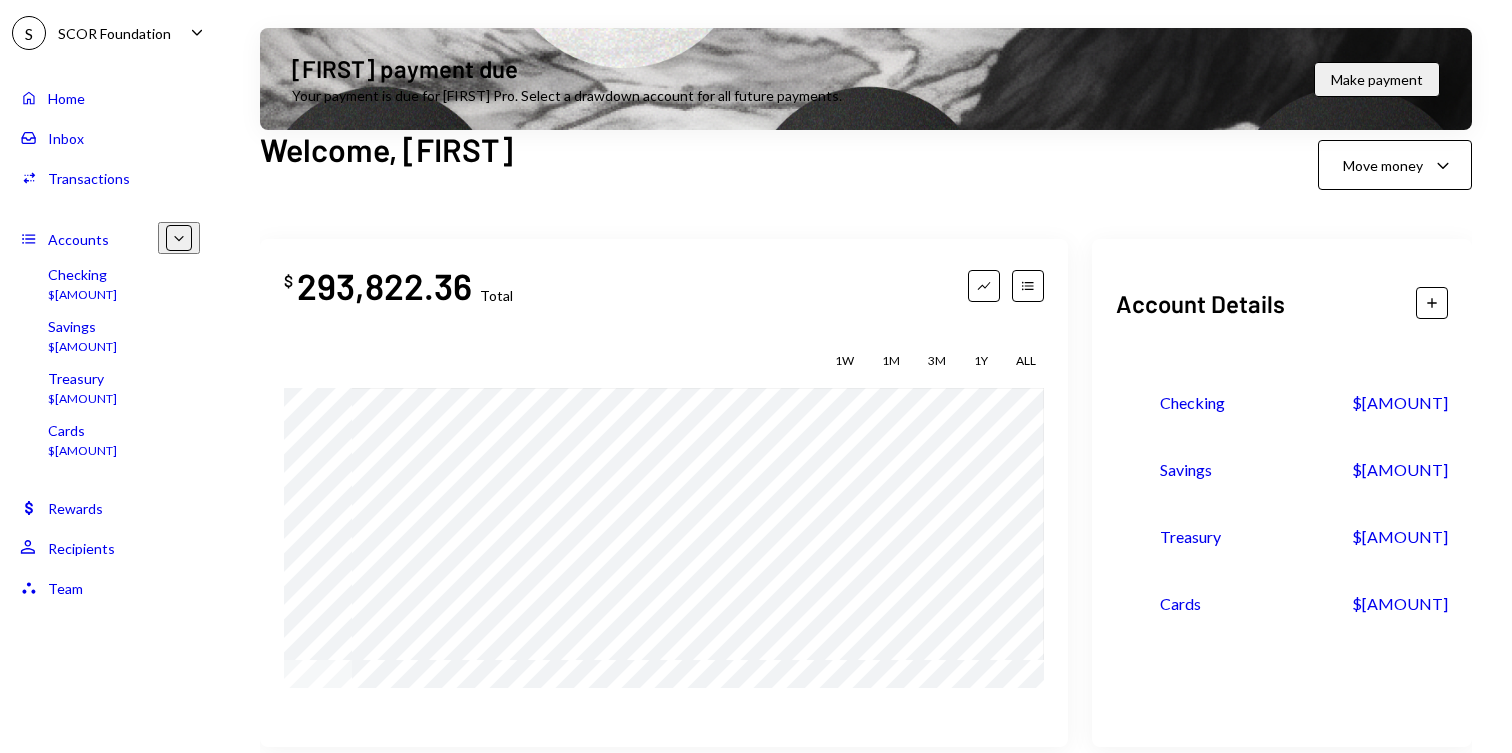 click on "Inbox Inbox" at bounding box center [110, 138] 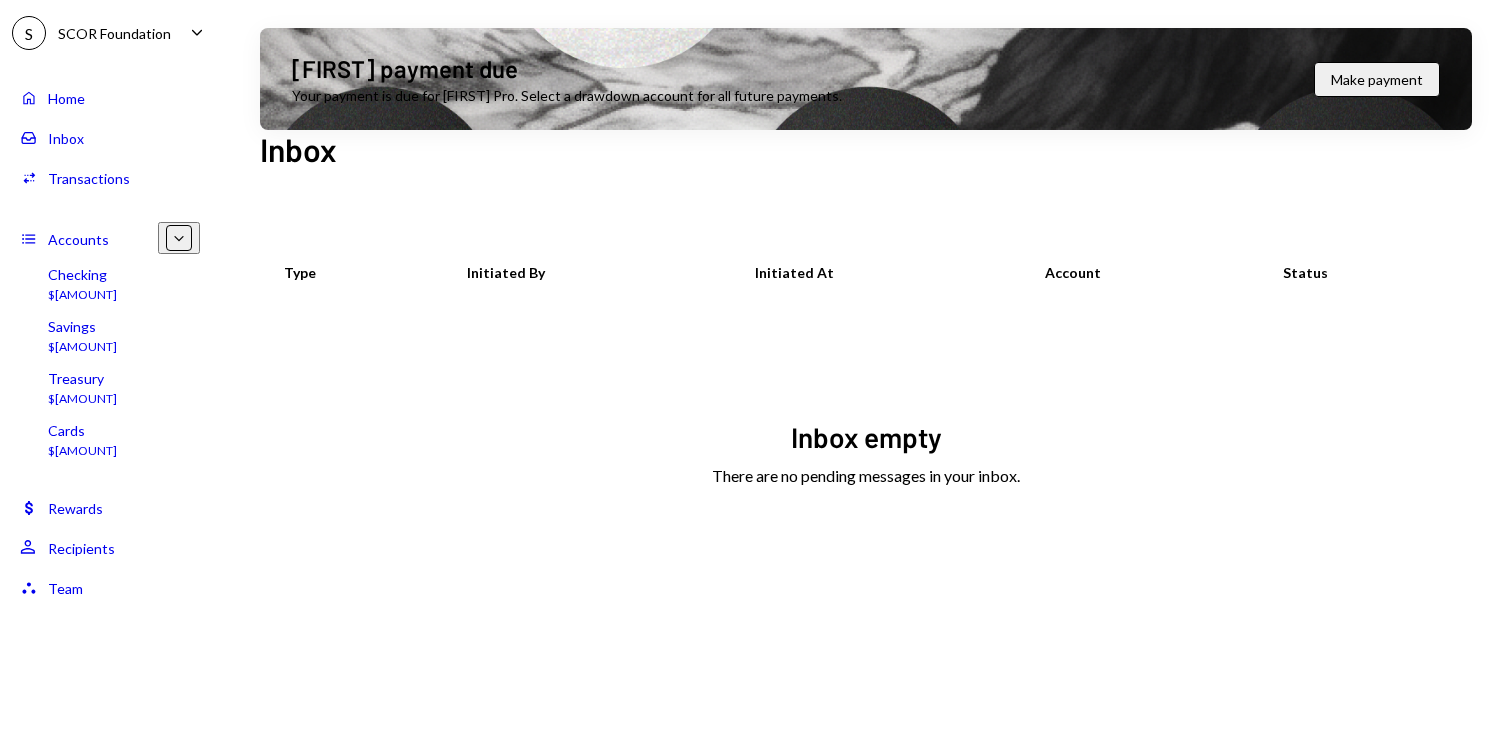 click on "Home Home" at bounding box center (110, 98) 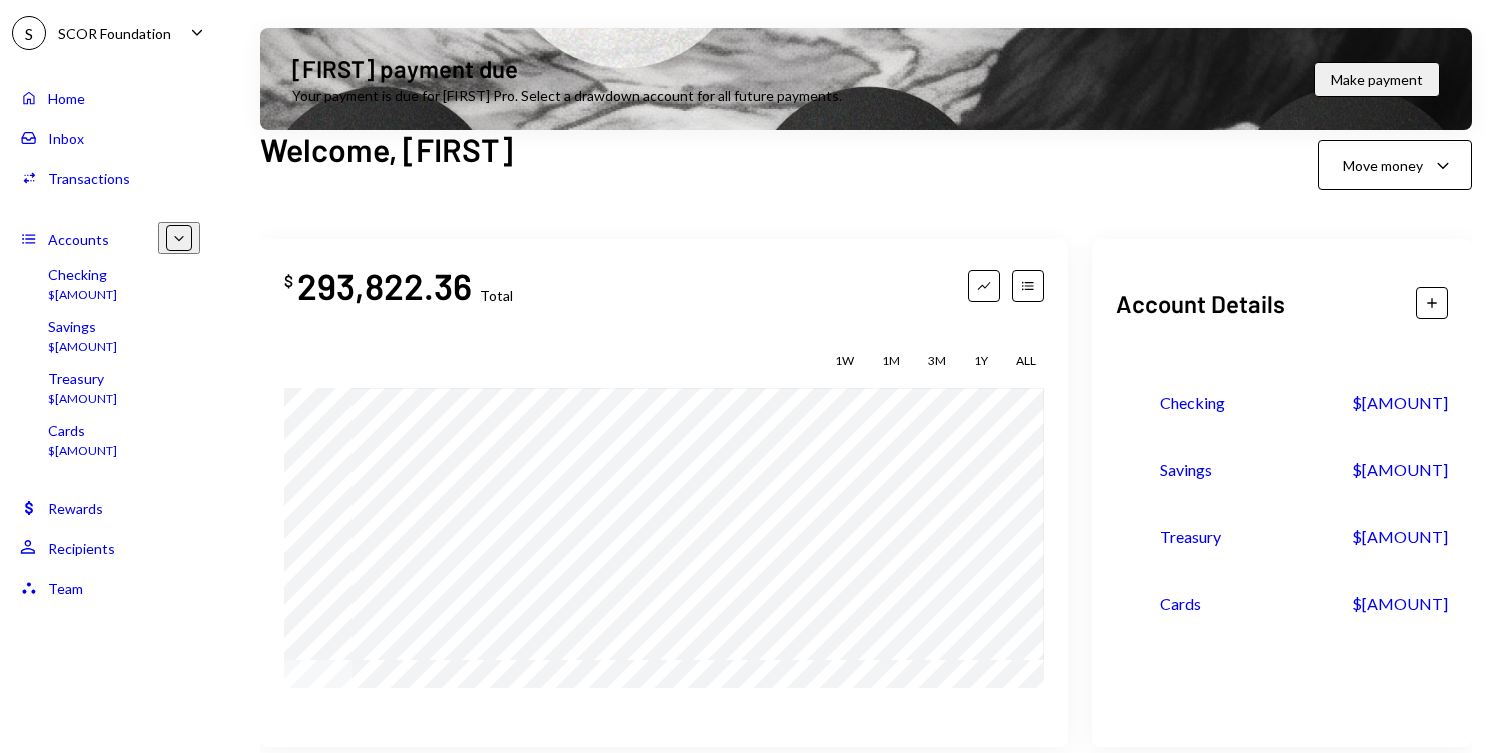 click on "Inbox Inbox" at bounding box center (110, 138) 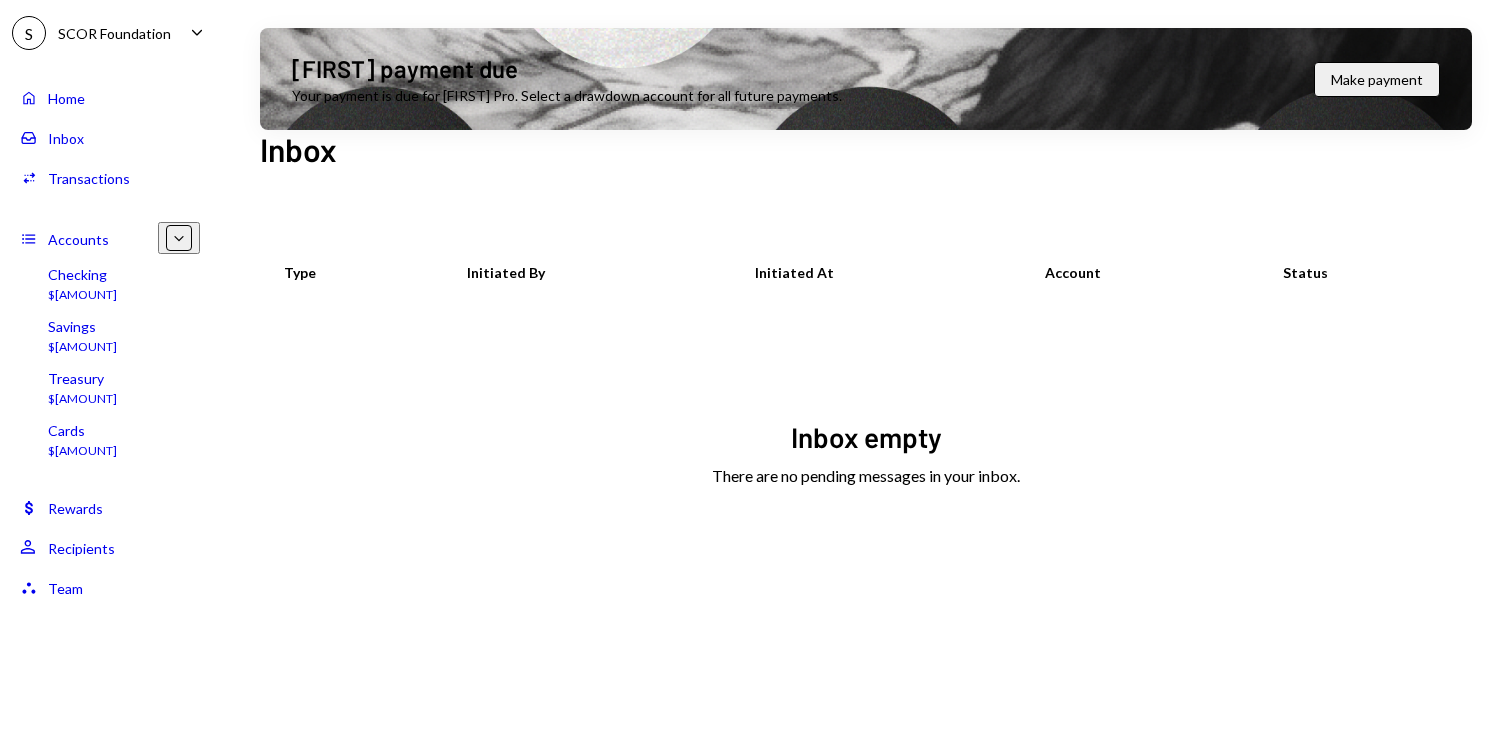 click on "Transactions" at bounding box center (89, 178) 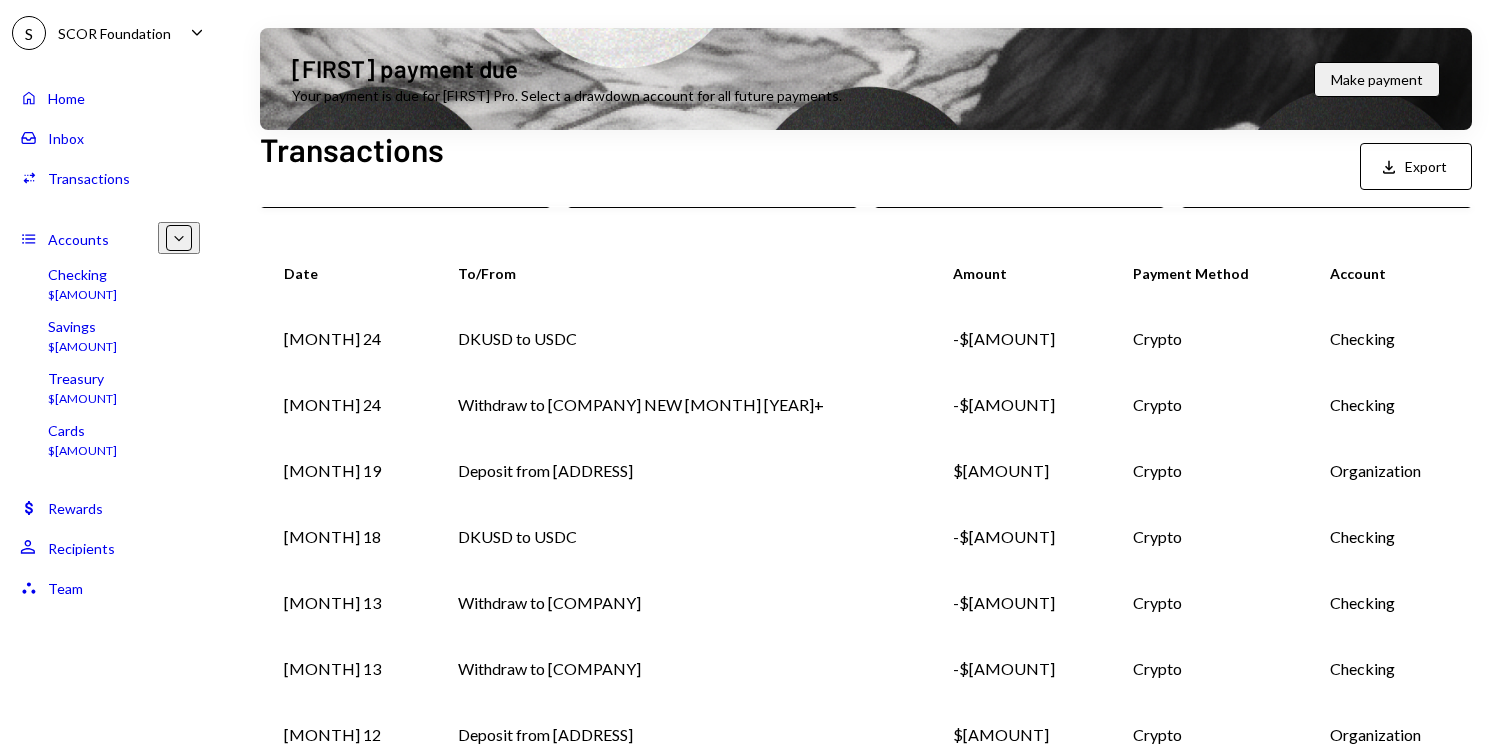scroll, scrollTop: 178, scrollLeft: 0, axis: vertical 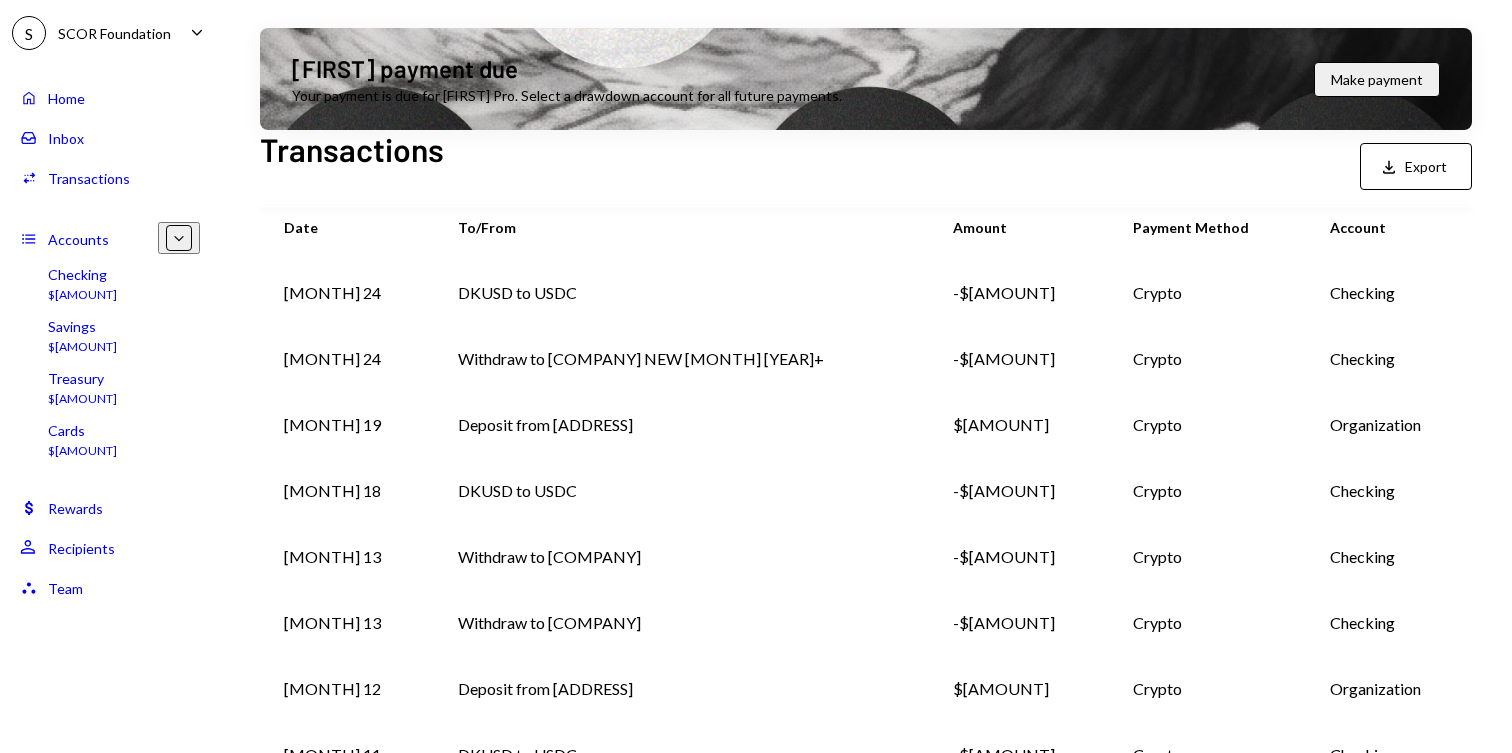 click on "Home Home" at bounding box center (110, 98) 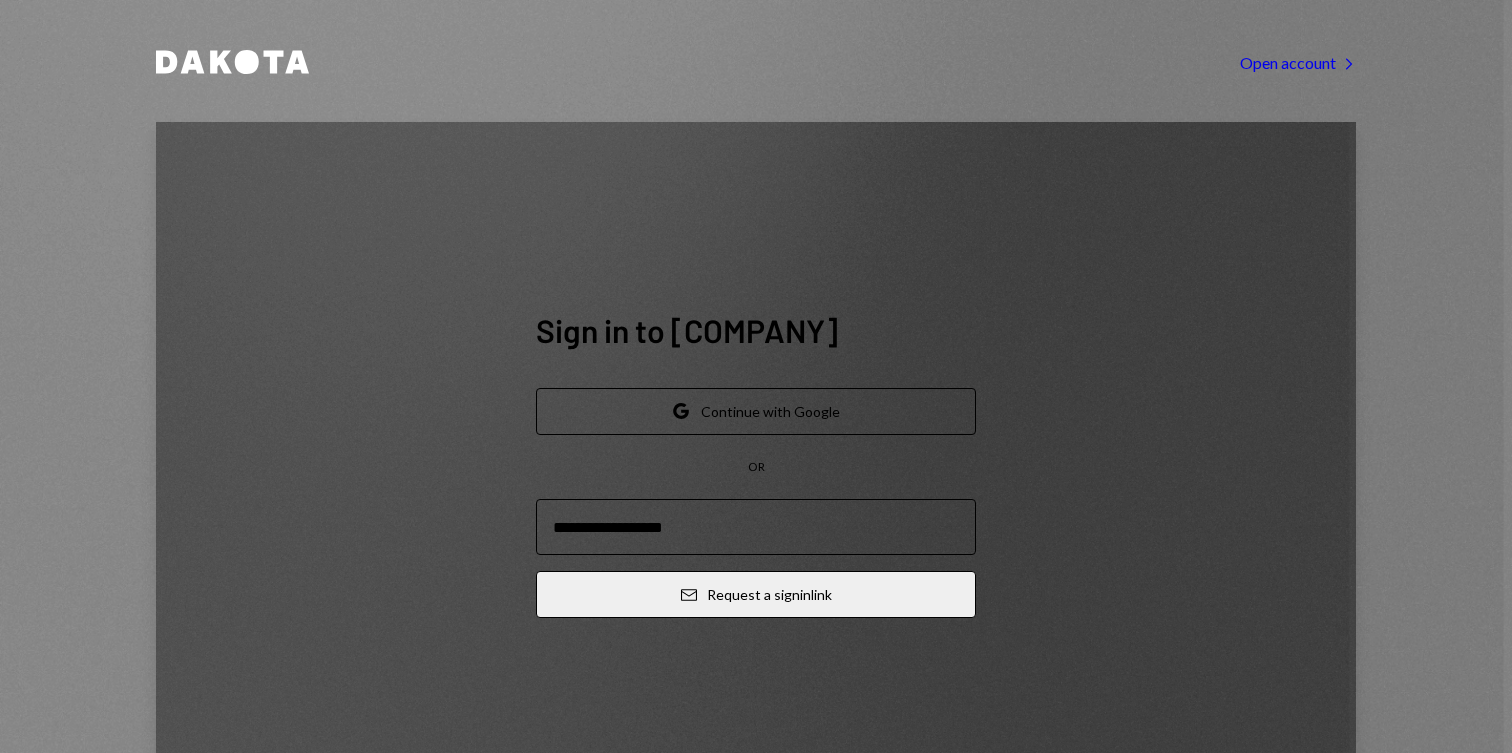 scroll, scrollTop: 0, scrollLeft: 0, axis: both 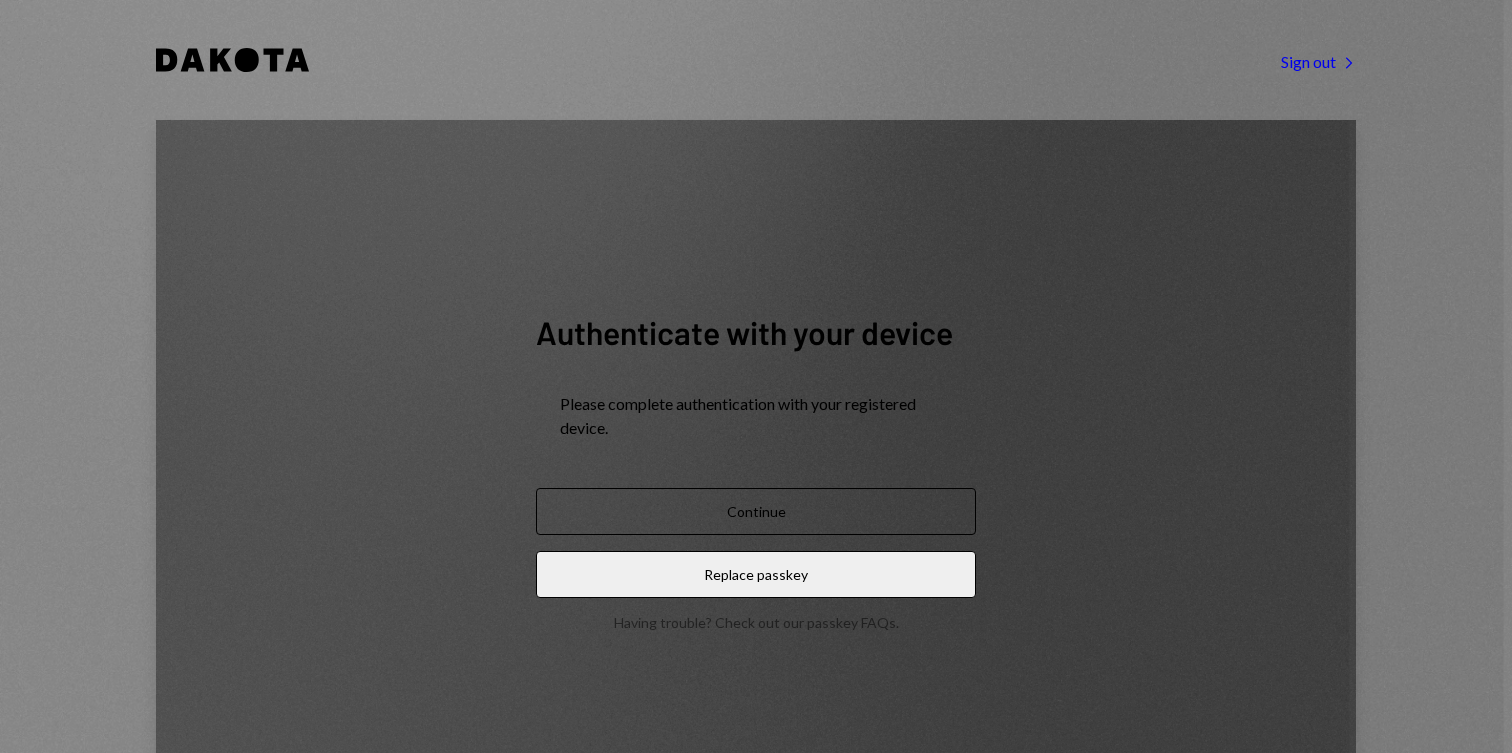 click on "Continue" at bounding box center [756, 511] 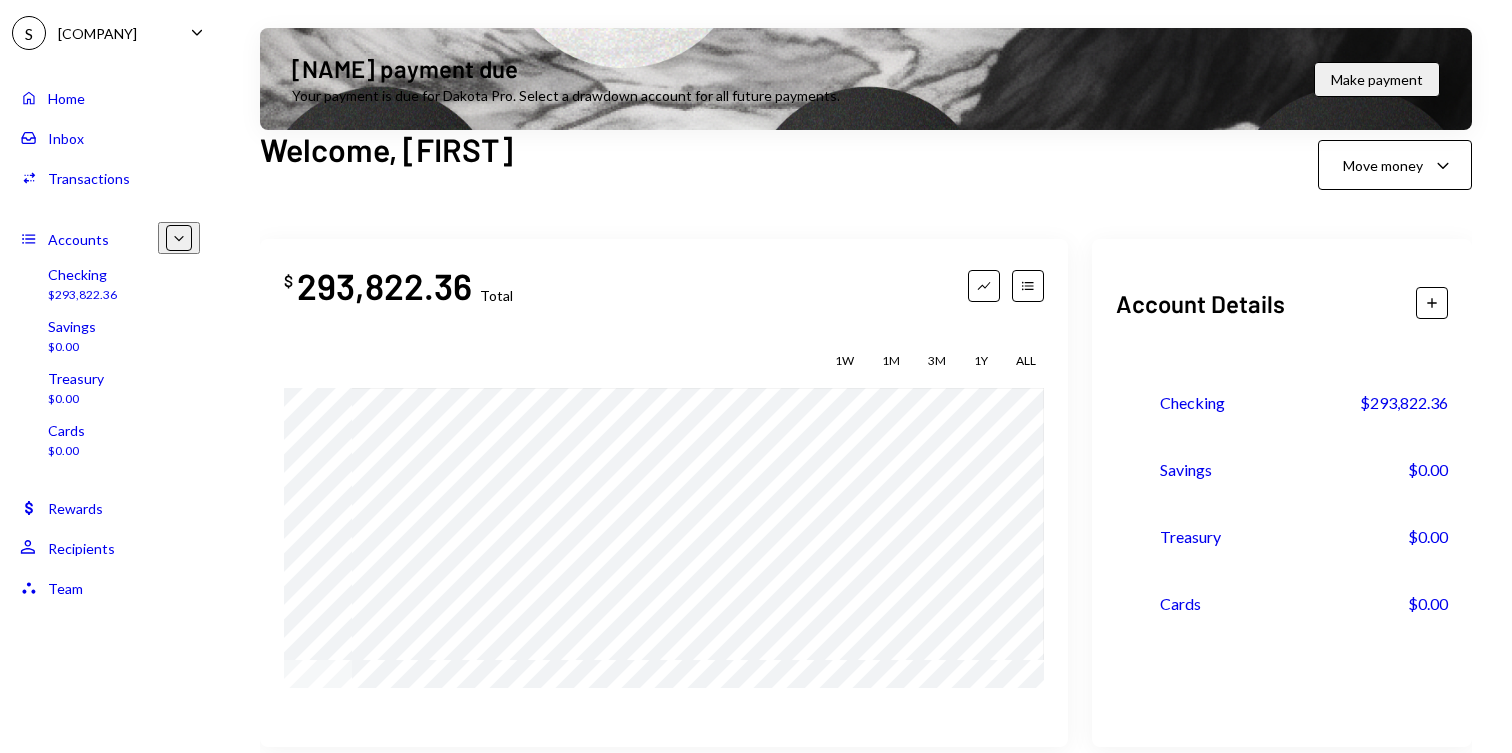 click on "Inbox" at bounding box center [66, 138] 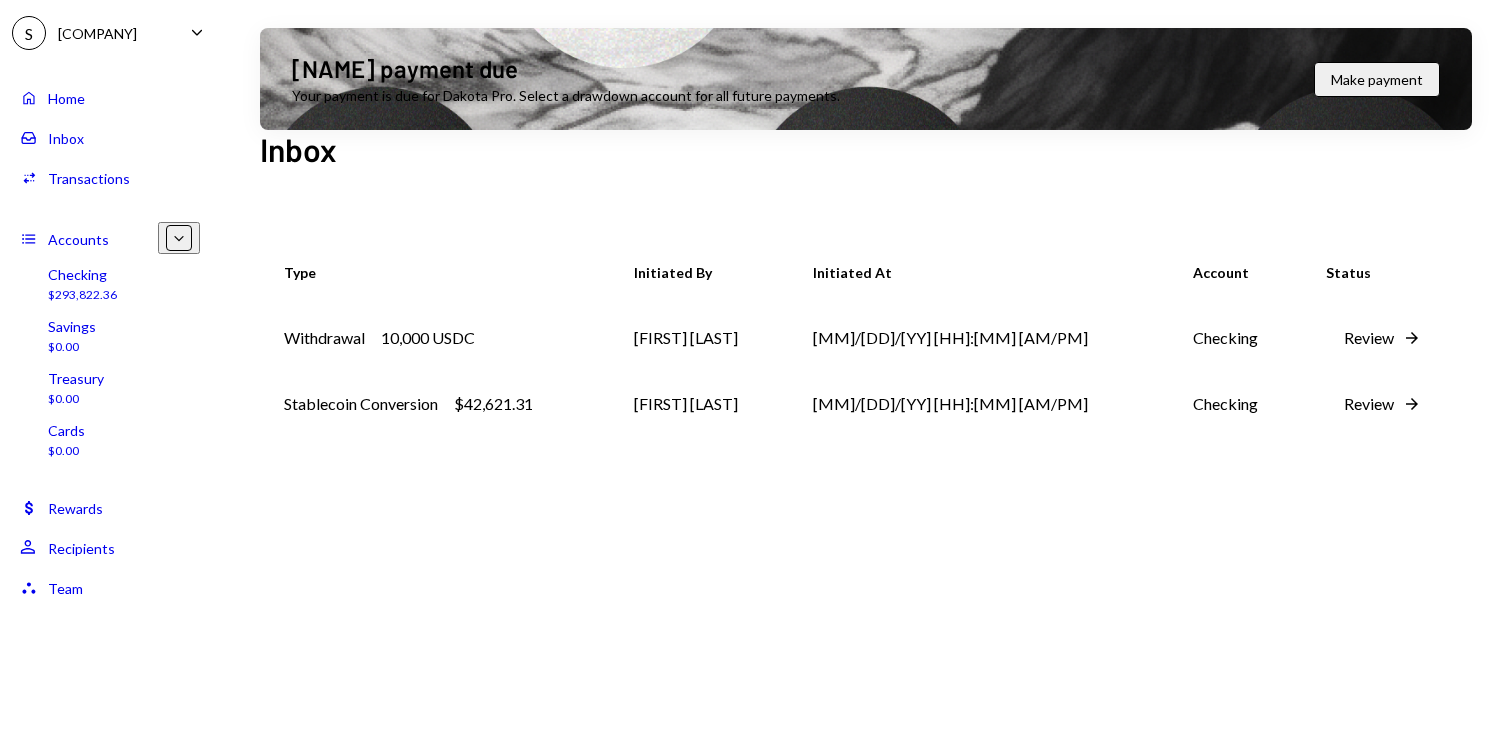 click on "Withdrawal 10,000  USDC" at bounding box center [461, 338] 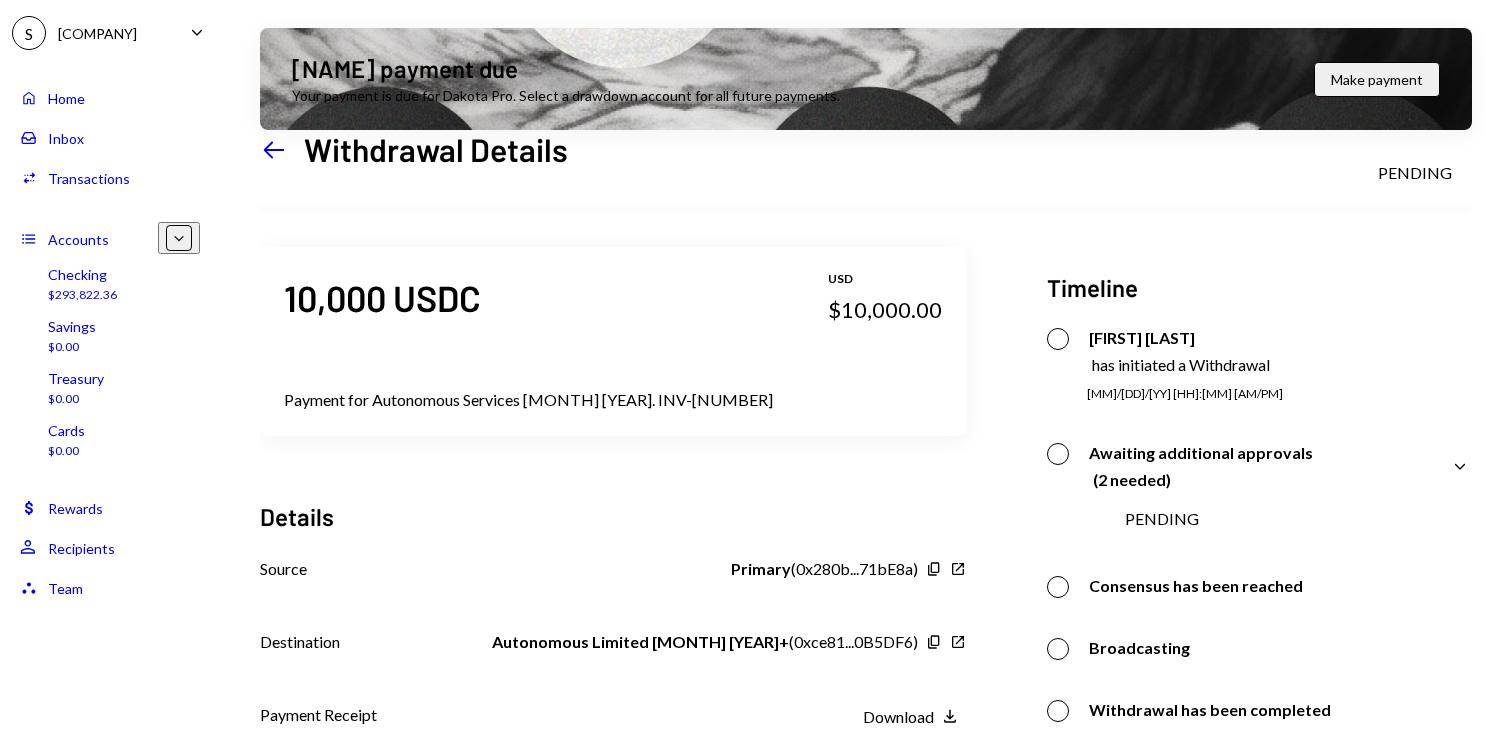 scroll, scrollTop: 160, scrollLeft: 0, axis: vertical 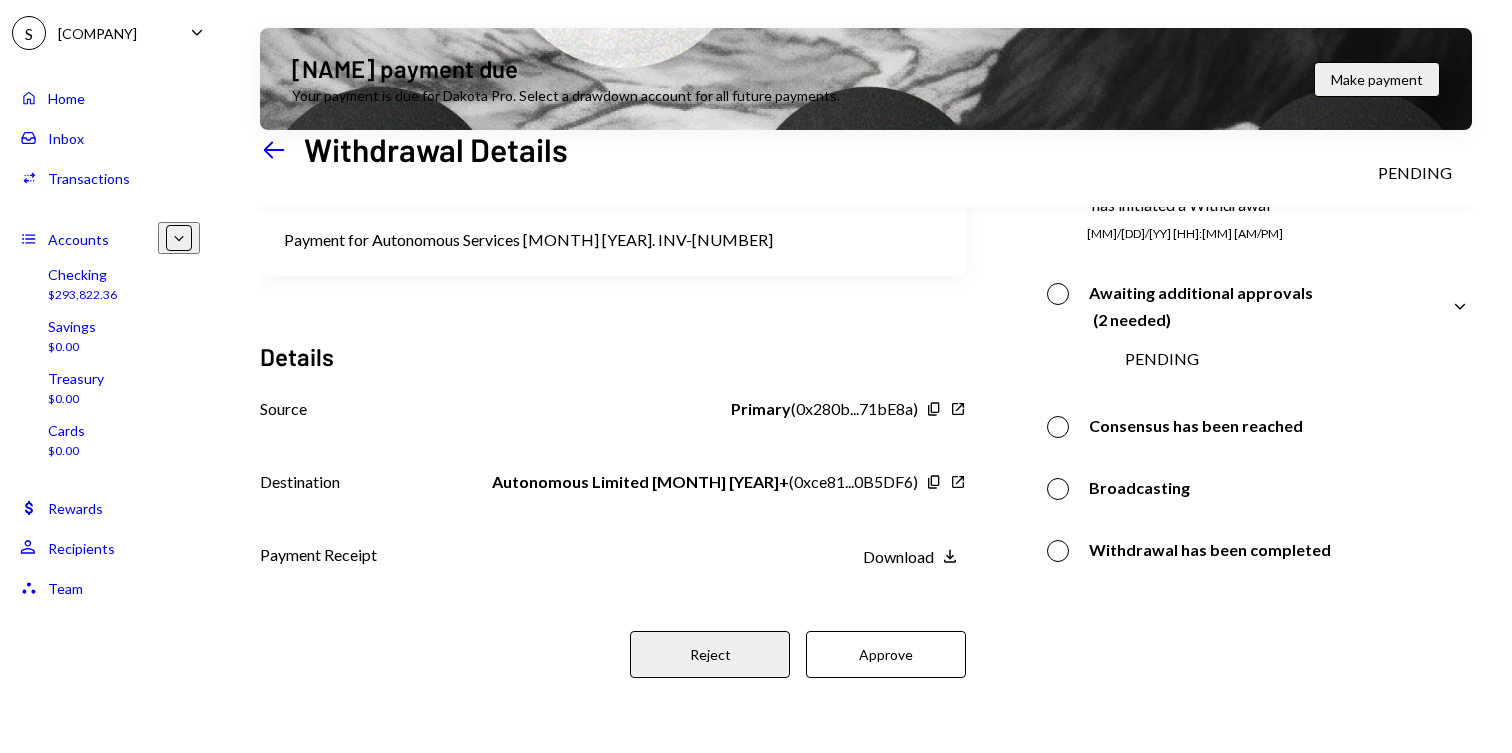 click on "Approve" at bounding box center (886, 654) 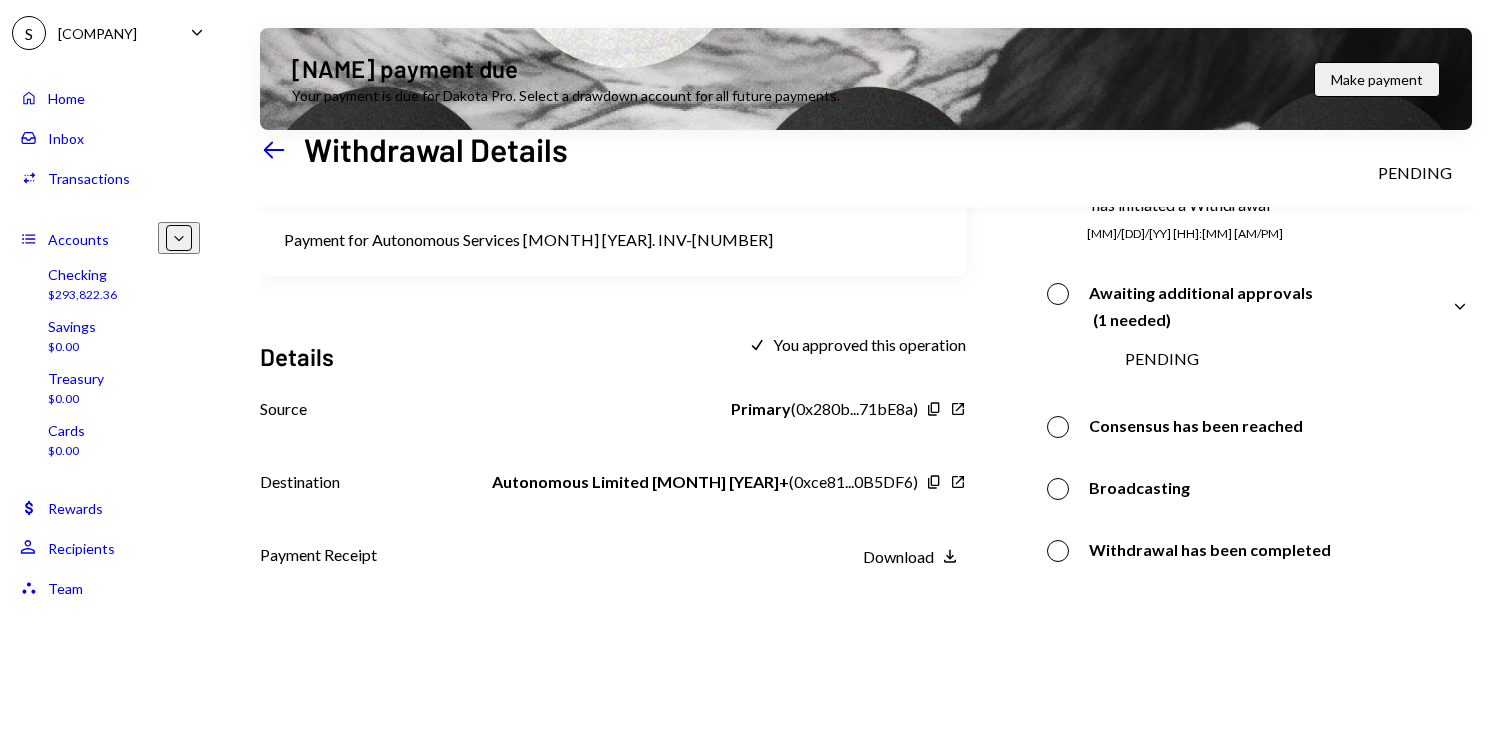 click on "Inbox Inbox" at bounding box center [110, 138] 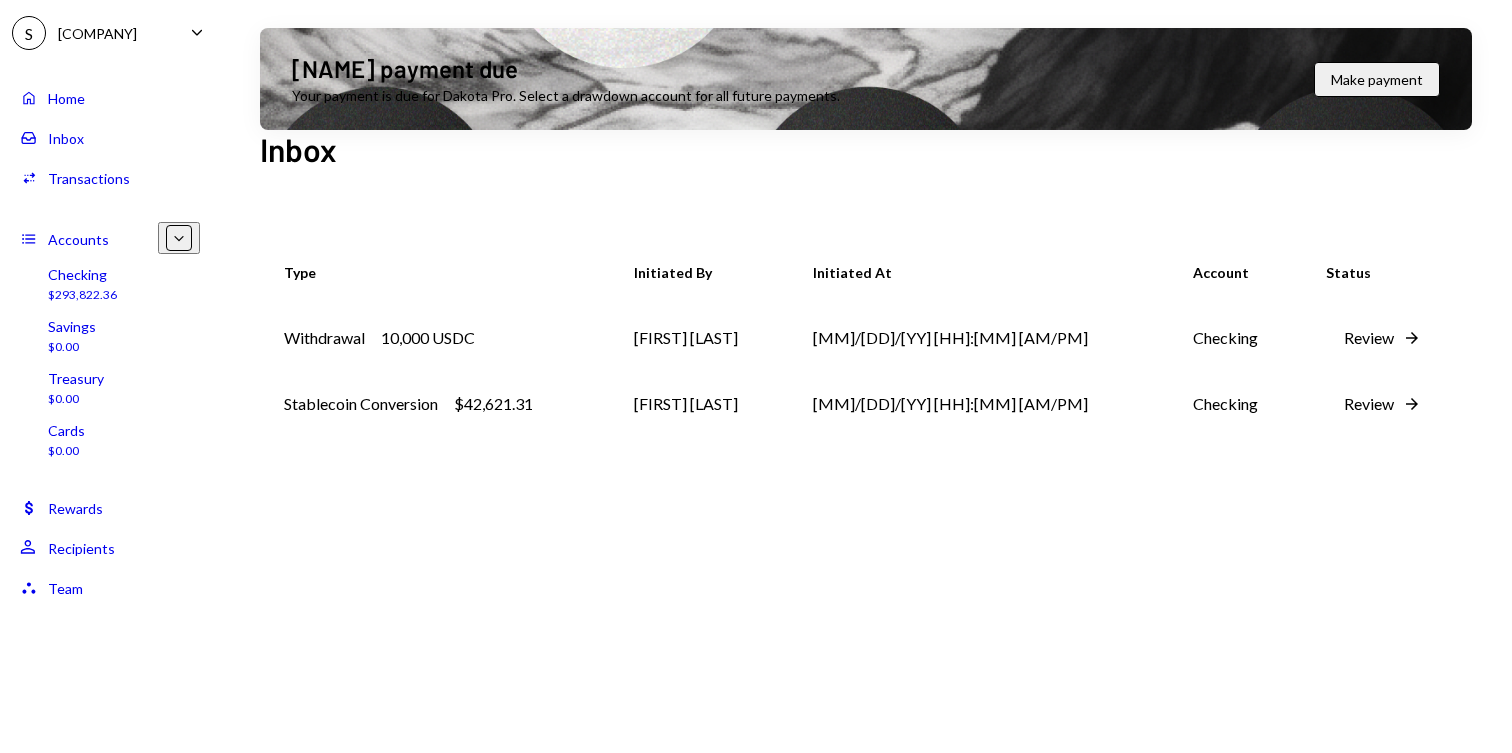 click on "$42,621.31" at bounding box center (428, 338) 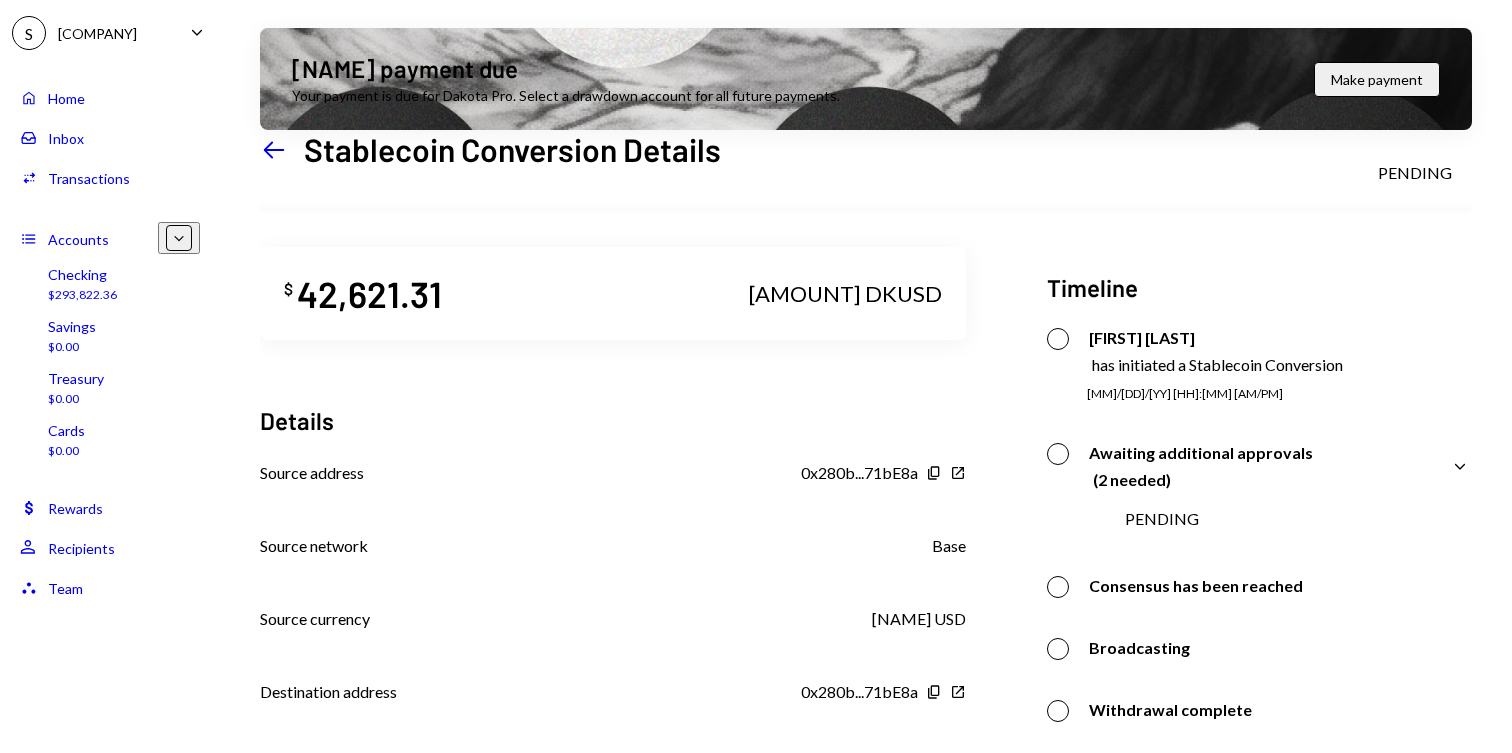 scroll, scrollTop: 347, scrollLeft: 0, axis: vertical 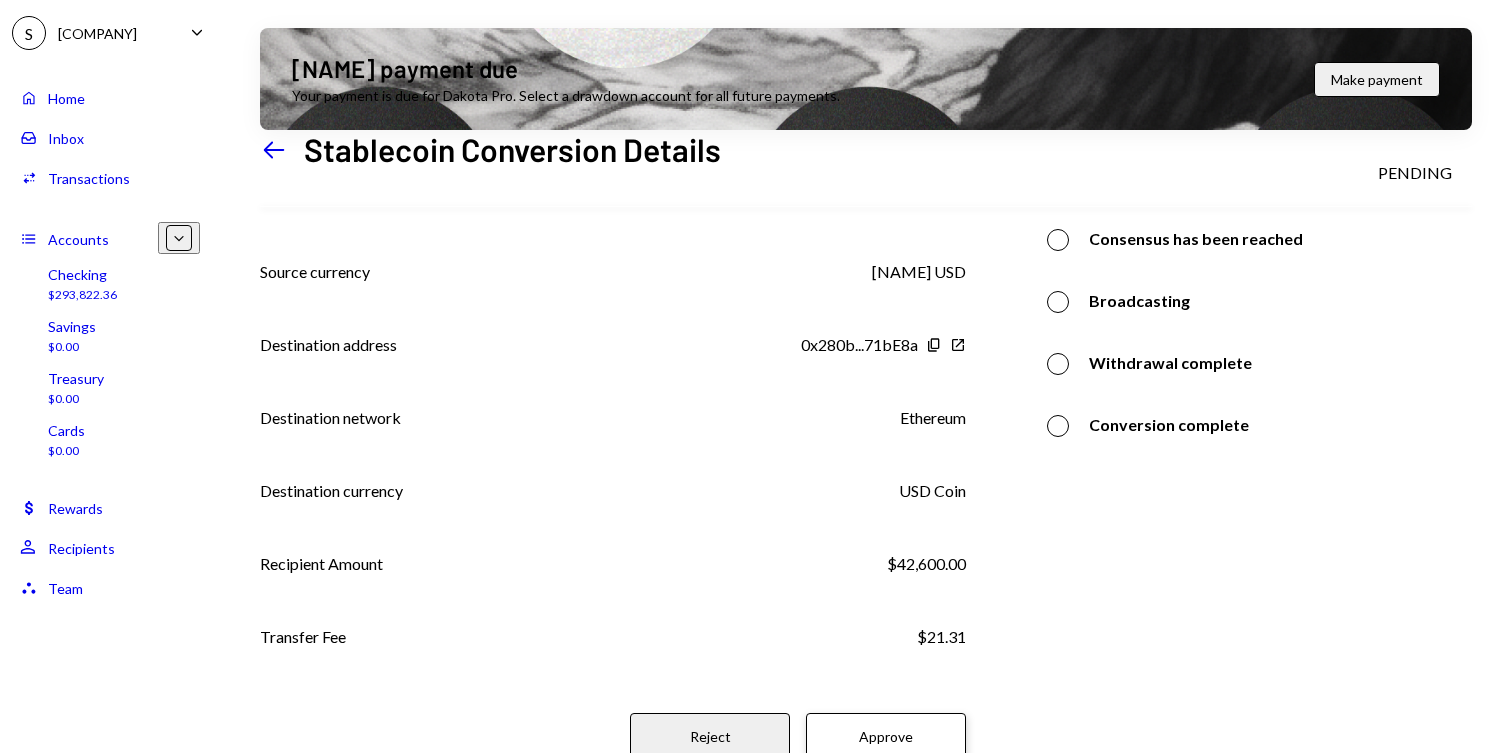 click on "Approve" at bounding box center [886, 736] 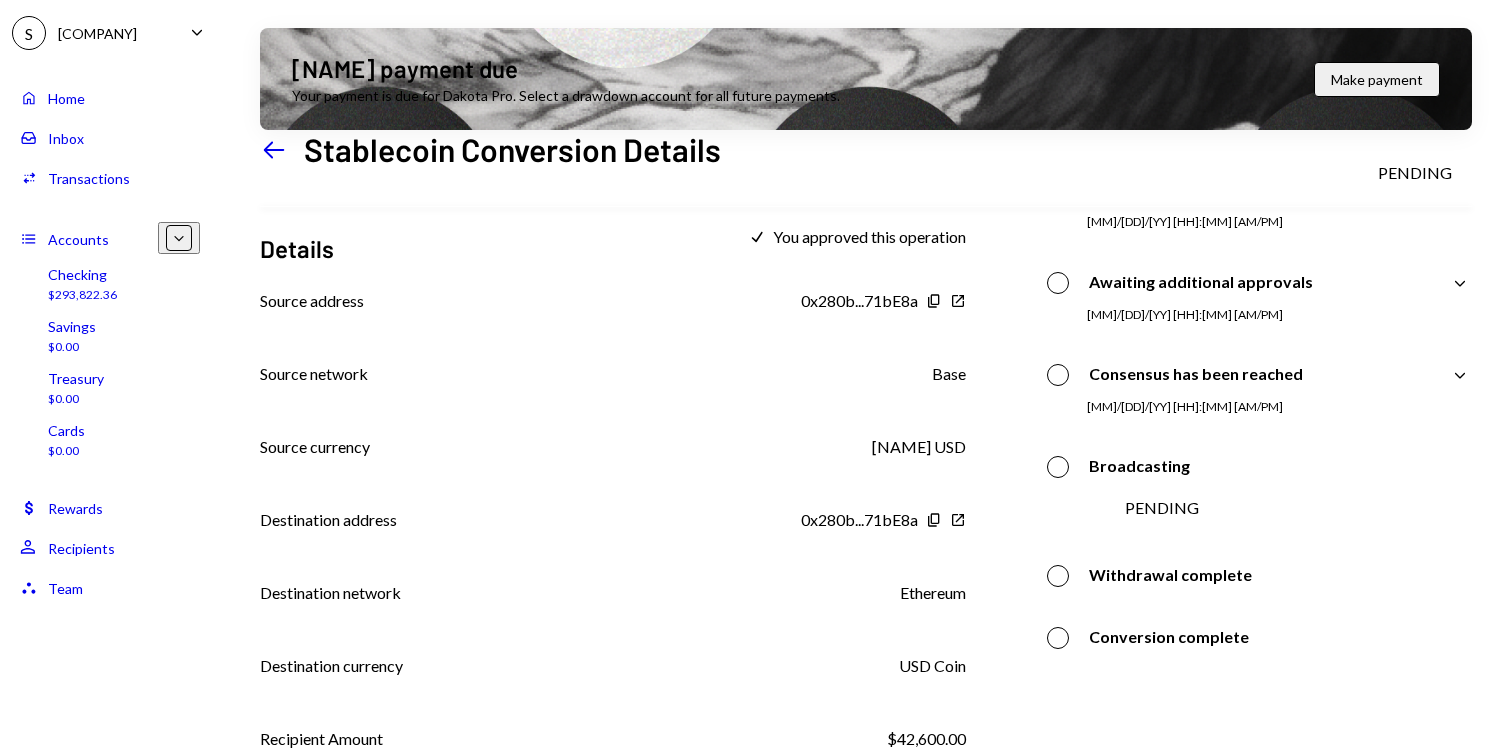 scroll, scrollTop: 245, scrollLeft: 0, axis: vertical 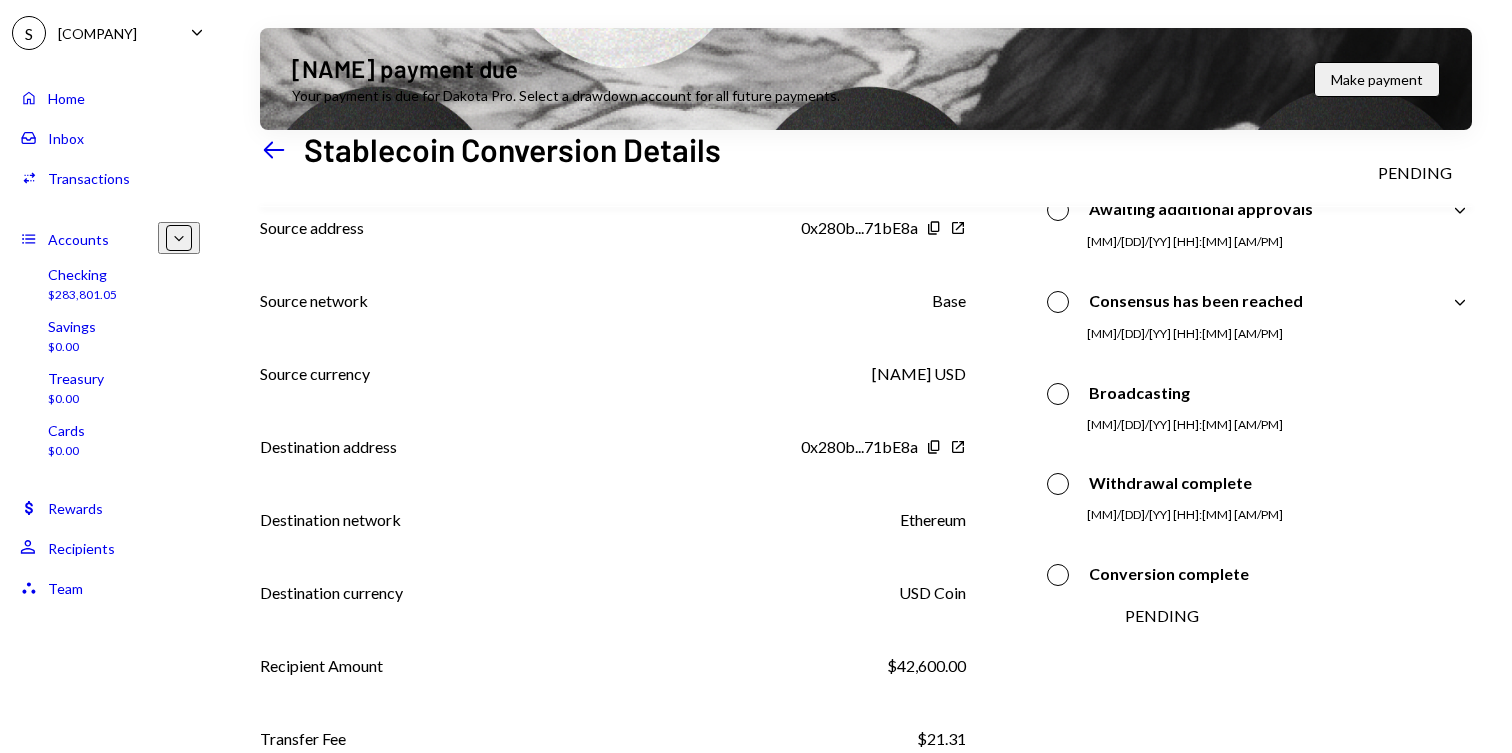 click on "Home Home" at bounding box center (110, 98) 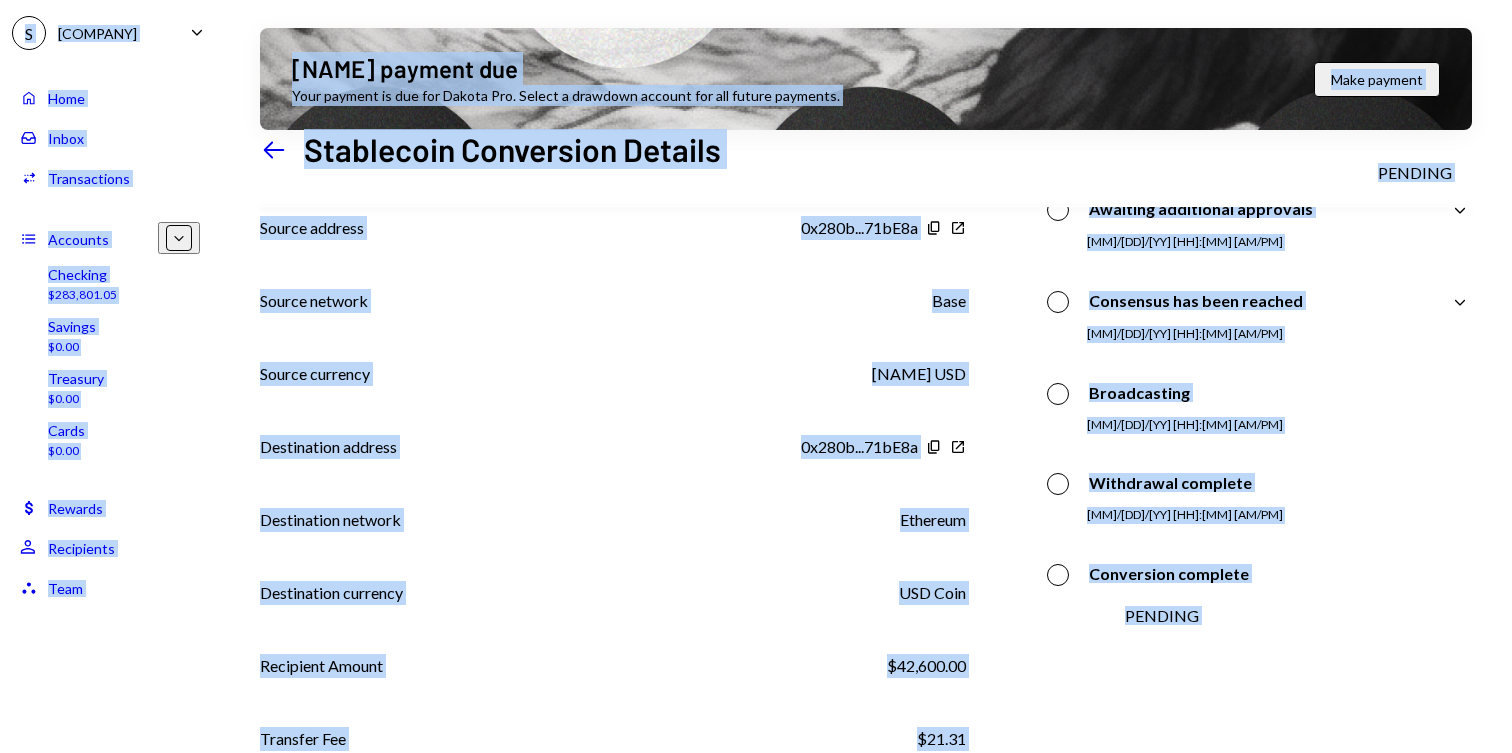 click on "S SCOR Foundation Caret Down Home Home Inbox Inbox Activities Transactions Accounts Accounts Caret Down Checking $283,801.05 Savings $0.00 Treasury $0.00 Cards $0.00 Dollar Rewards User Recipients Team Team Dakota payment due Your payment is due for Dakota Pro. Select a drawdown account for all future payments. Make payment Left Arrow Stablecoin Conversion Details PENDING $ 42,621.31 42,621.31 DKUSD Details Check You approved this operation Source address [ADDRESS] Copy New Window Source network Base Source currency Dakota USD Destination address [ADDRESS] Copy New Window Destination network Ethereum Destination currency USD Coin Recipient Amount $42,600.00 Transfer Fee $21.31 Transaction ID [TRANSACTION_ID] Copy New Window Timeline [FIRST] [LAST] has initiated a Stablecoin Conversion 07/02/25 10:06 AM [FIRST] [LAST] Approved [FIRST] [LAST] Approved [FIRST] [LAST] Approved [FIRST] [LAST] Approved [FIRST] [LAST] Approved Awaiting additional approvals Caret Down Approved" at bounding box center [756, 376] 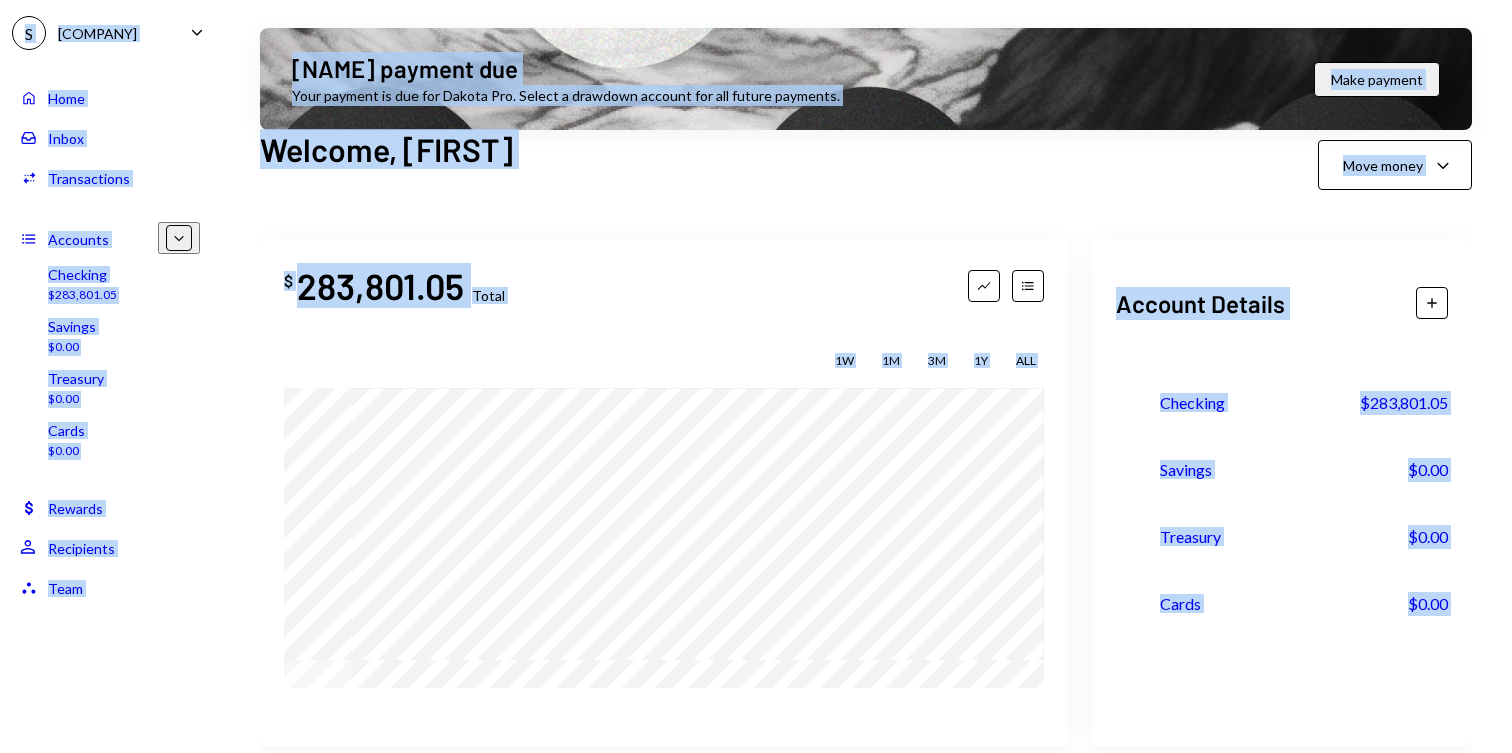 click on "Home Home" at bounding box center [110, 98] 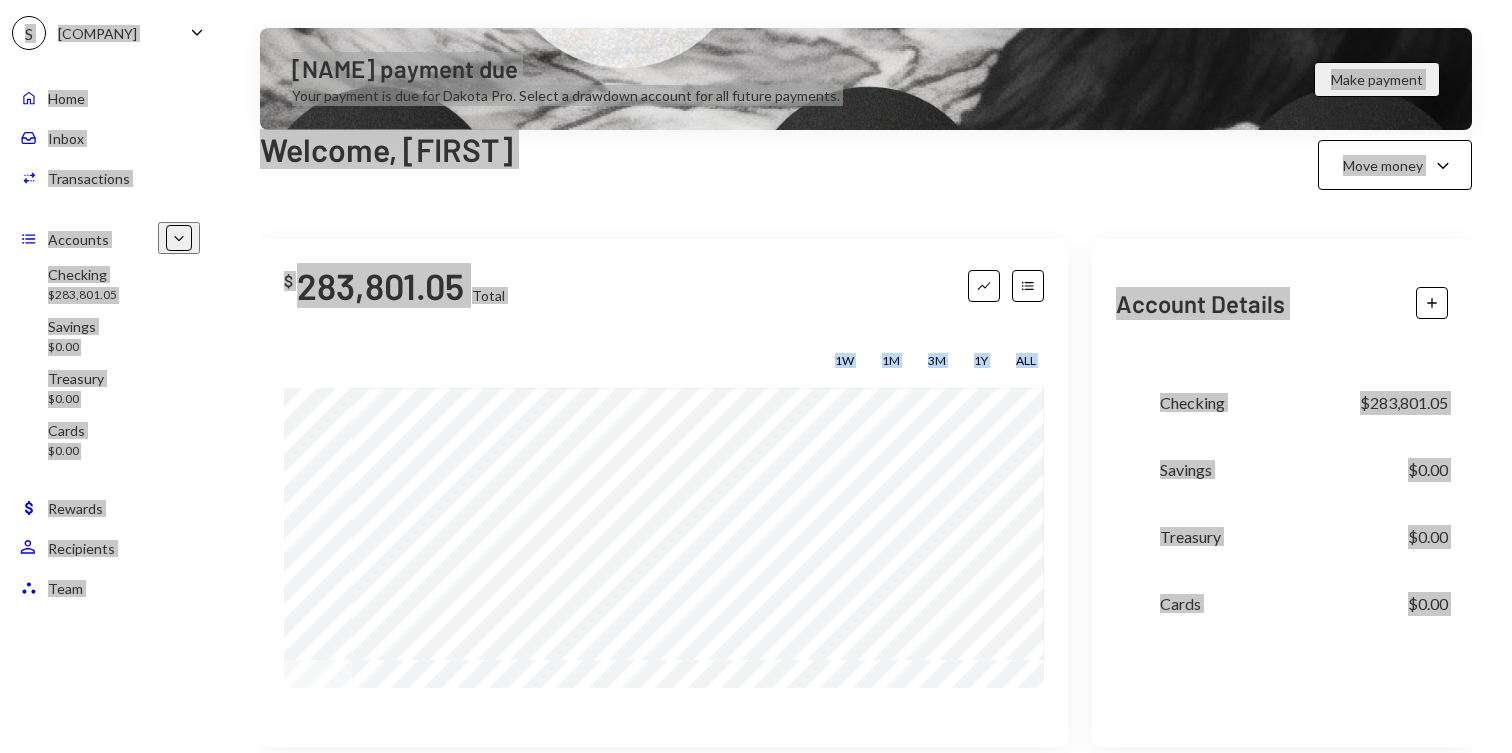 click on "Inbox Inbox" at bounding box center [110, 138] 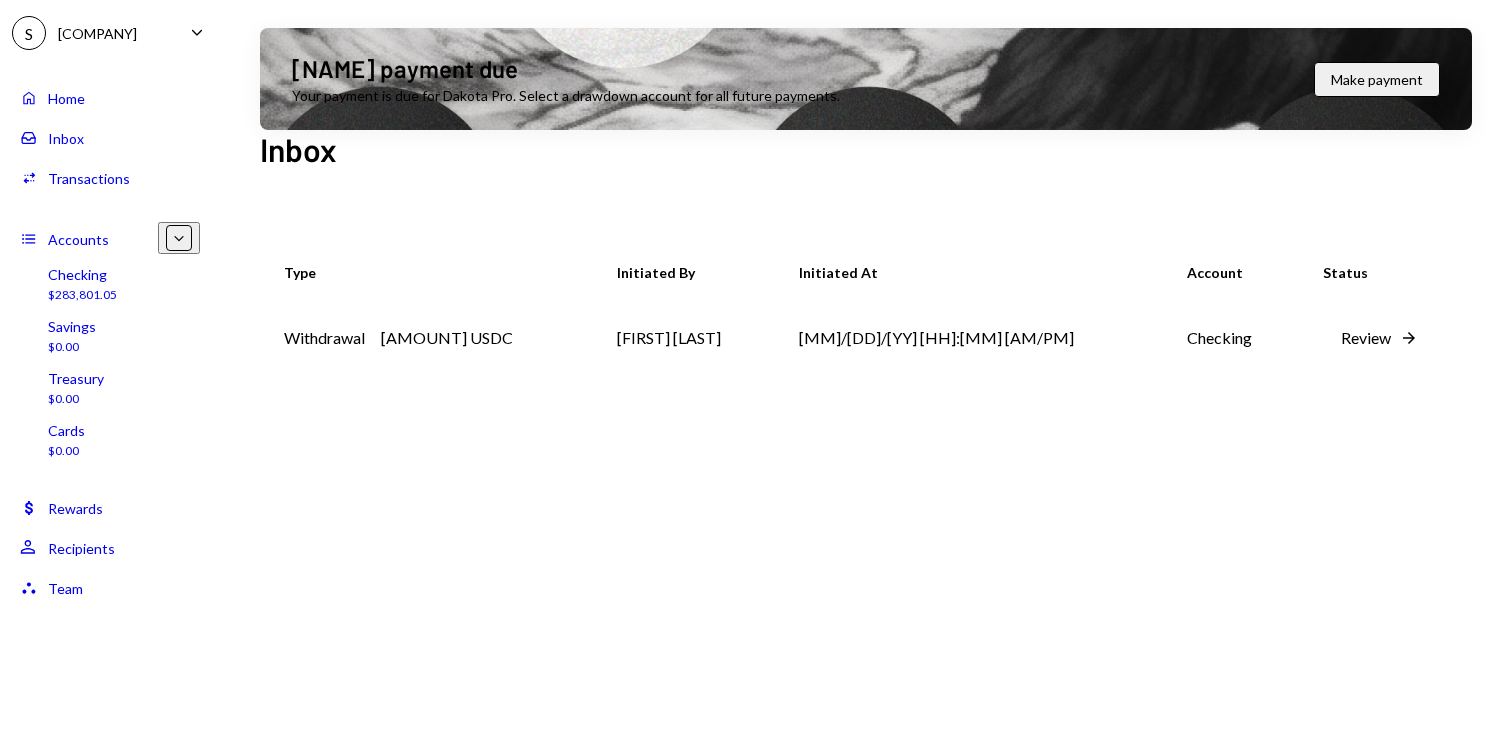 click on "42,600  USDC" at bounding box center (428, 338) 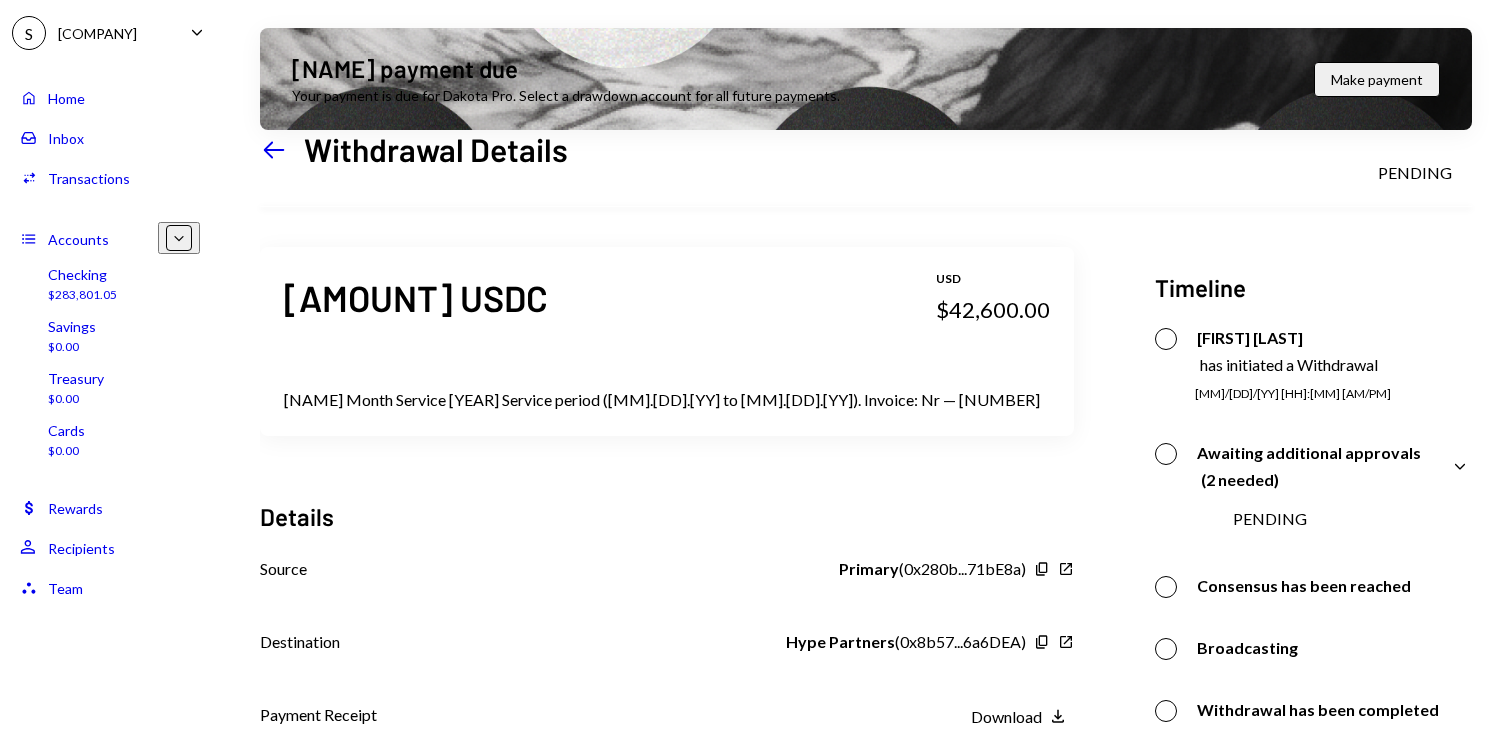 scroll, scrollTop: 160, scrollLeft: 0, axis: vertical 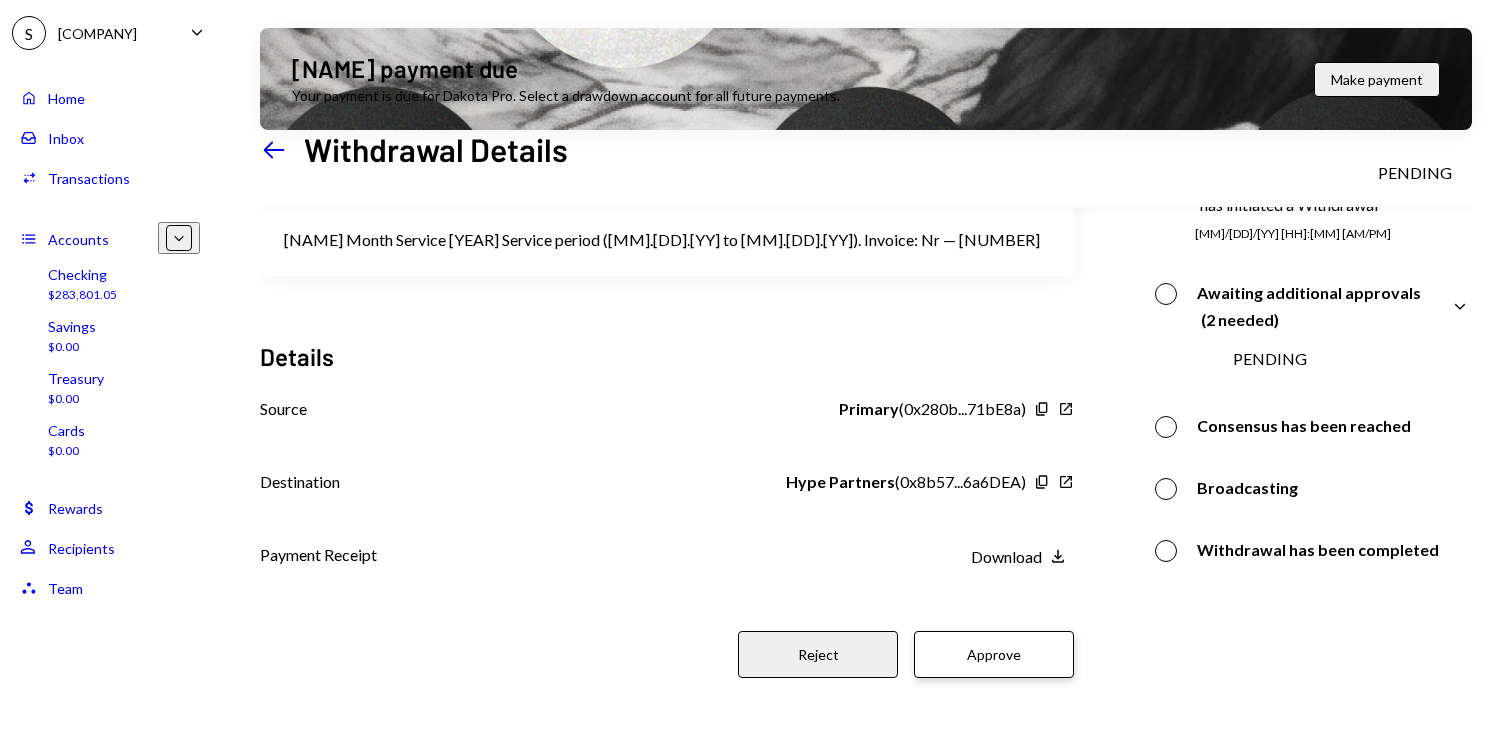 click on "Approve" at bounding box center [924, 654] 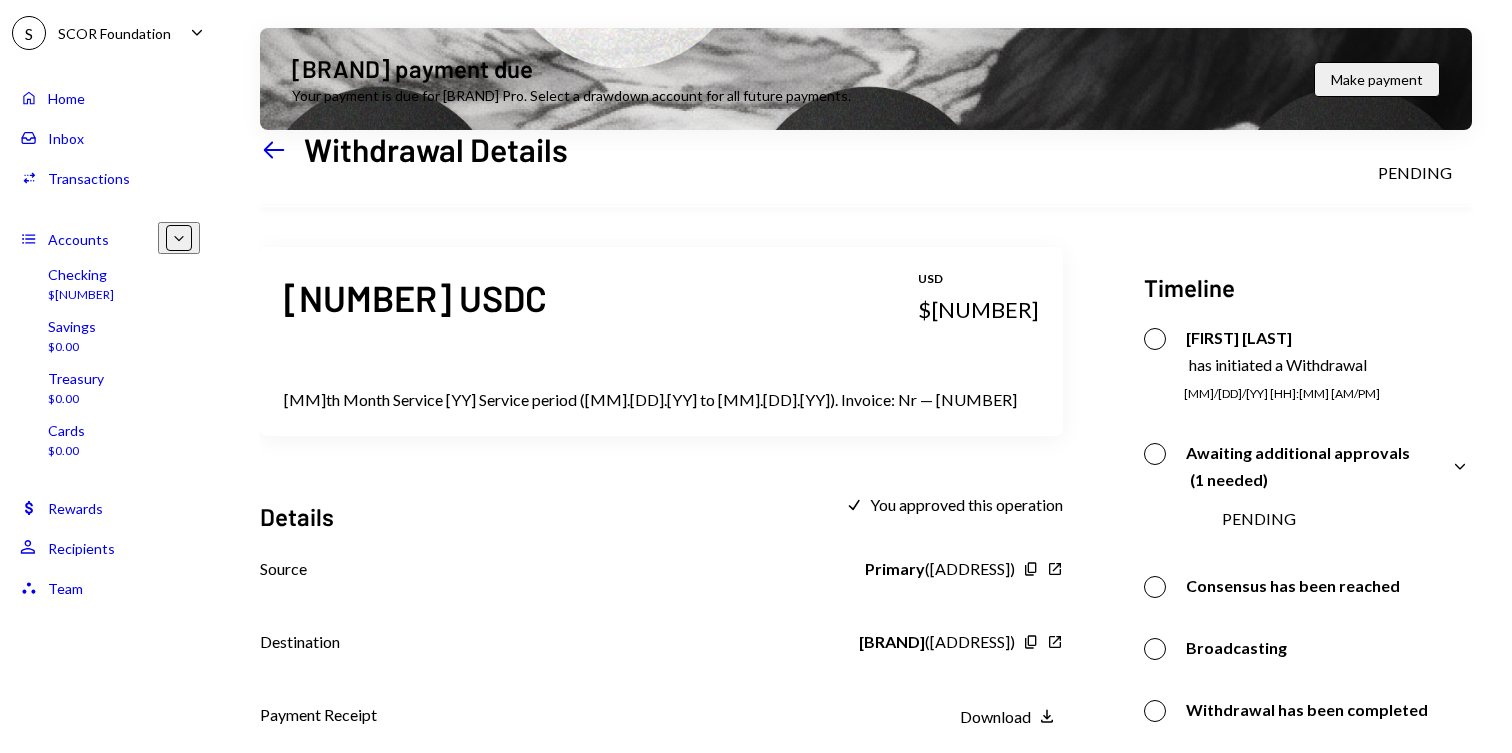 scroll, scrollTop: 0, scrollLeft: 0, axis: both 